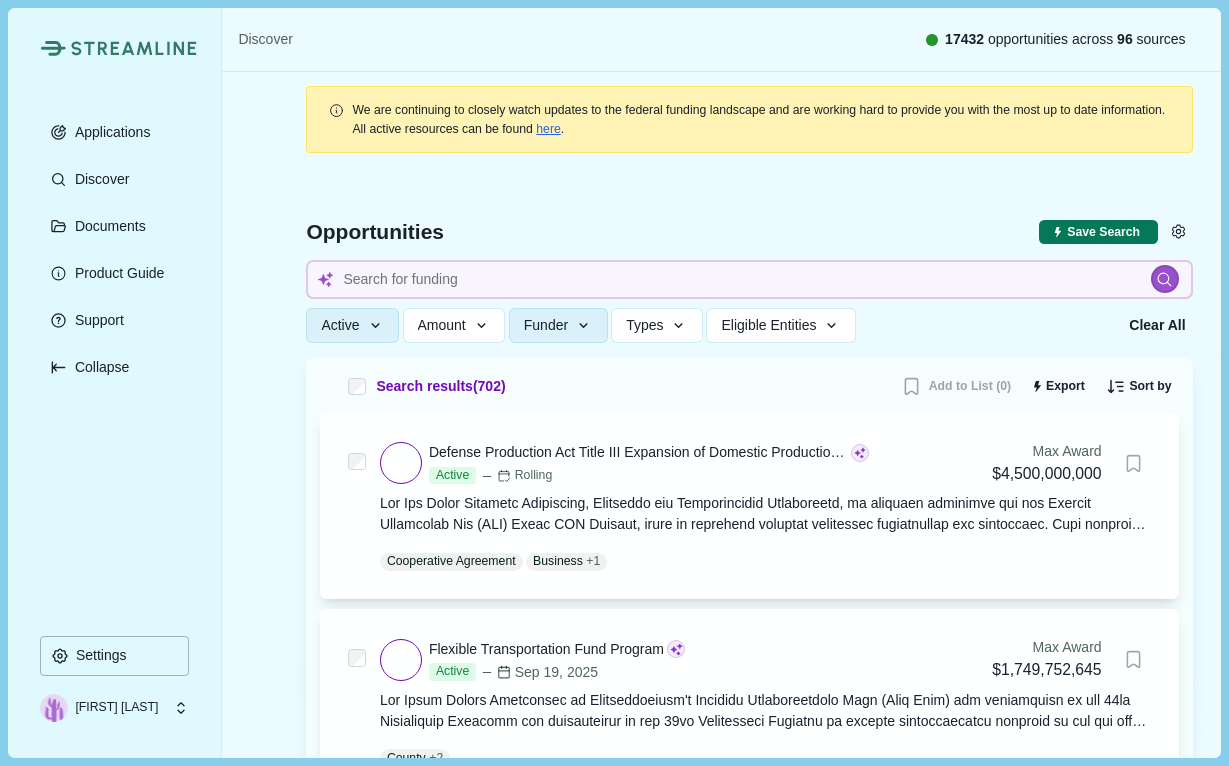 type 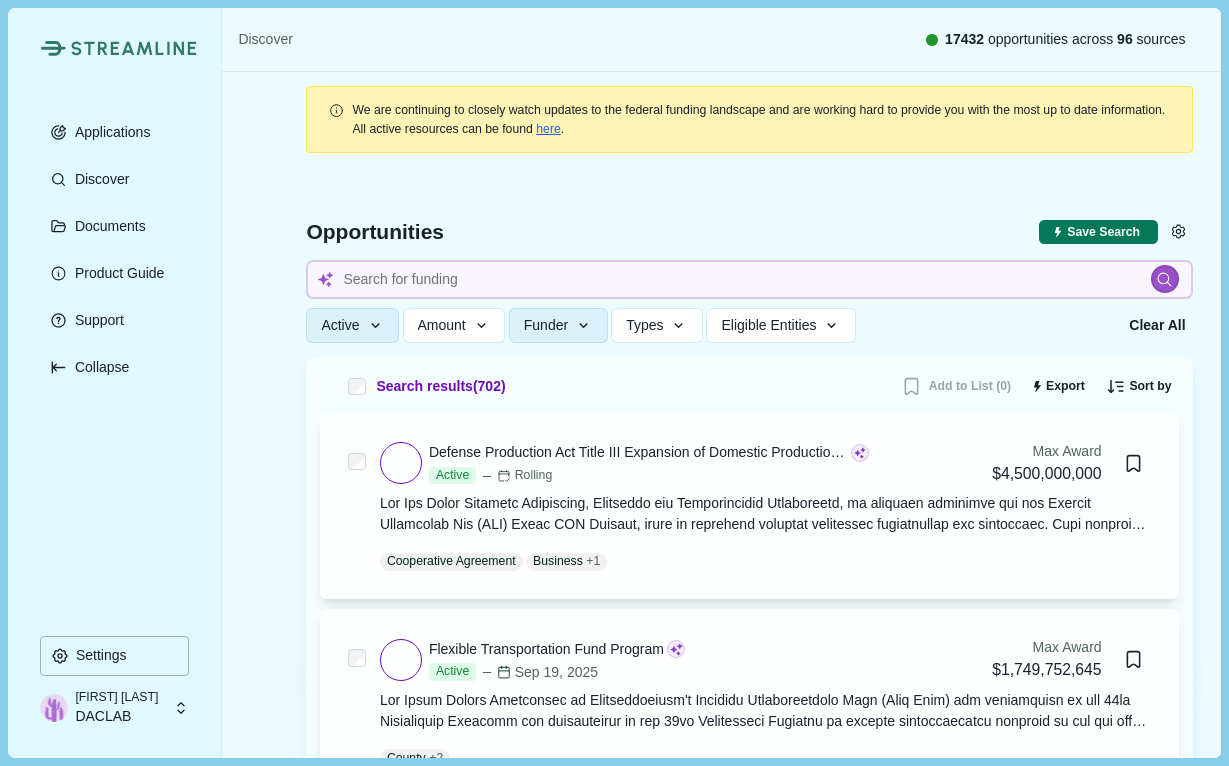 type 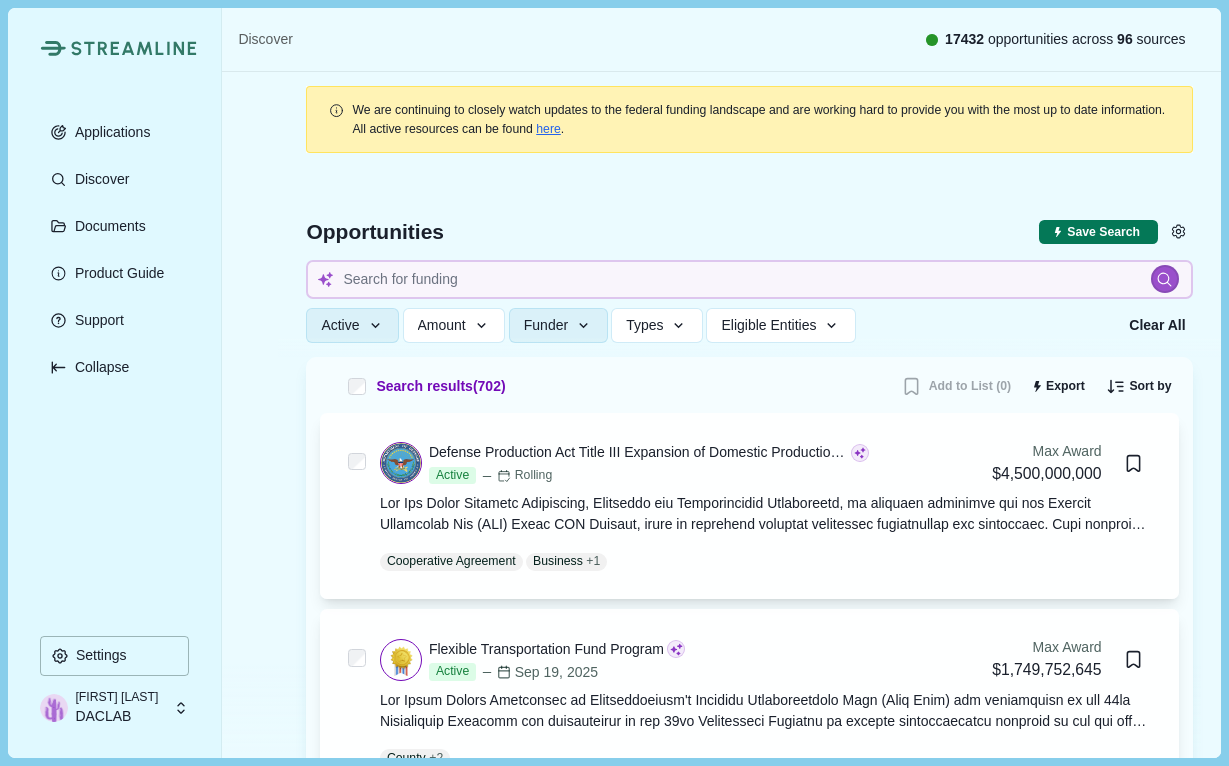type 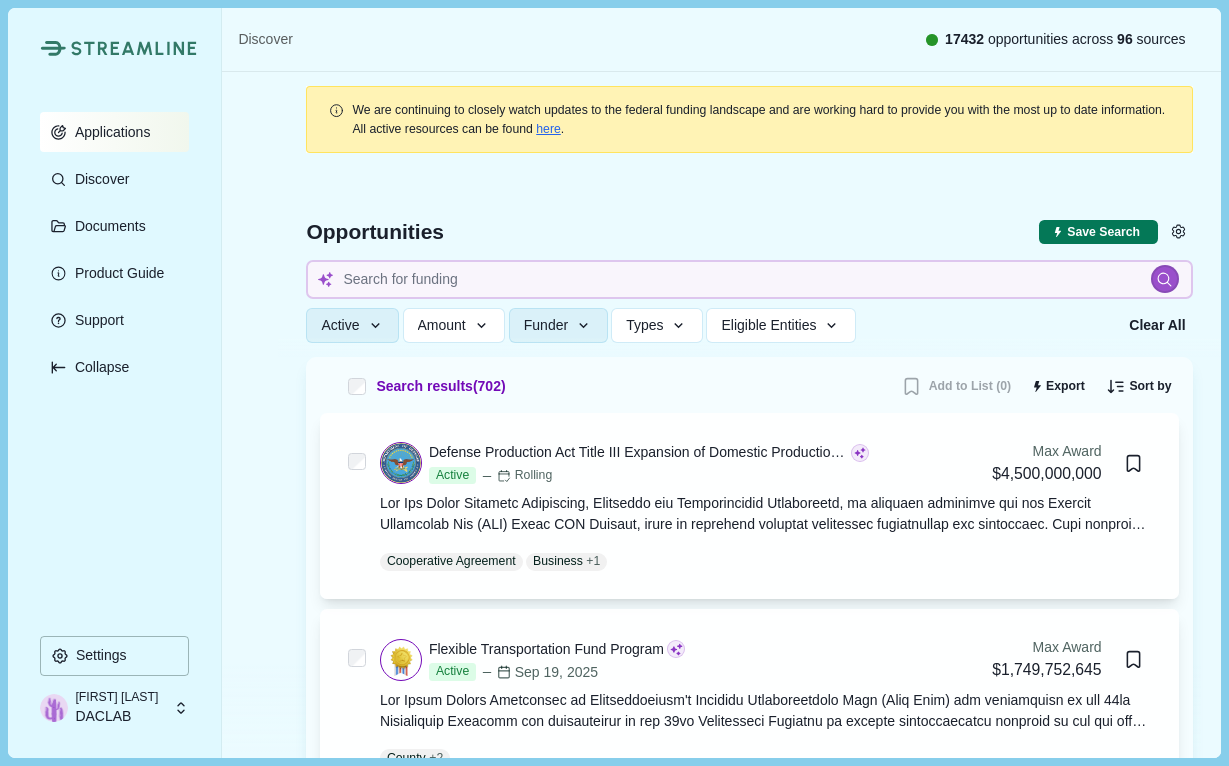 click on "Applications" at bounding box center [109, 132] 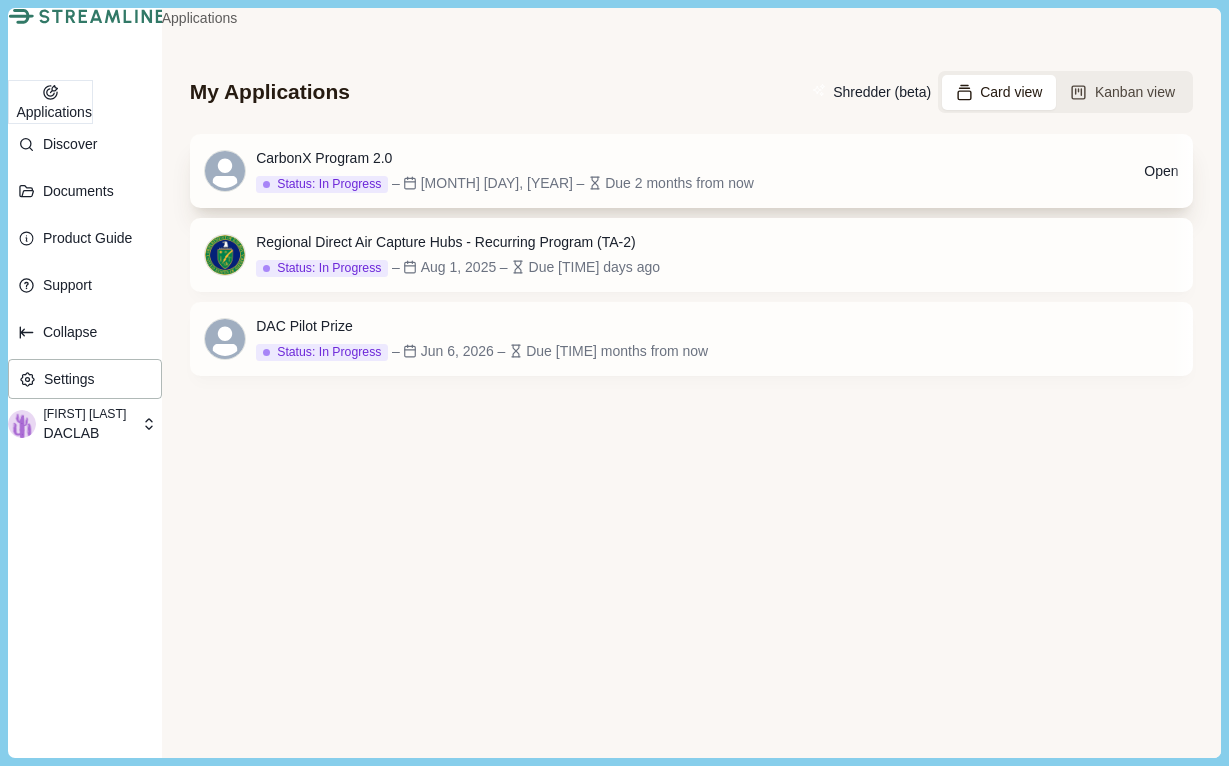 click on "CarbonX Program 2.0" at bounding box center [505, 158] 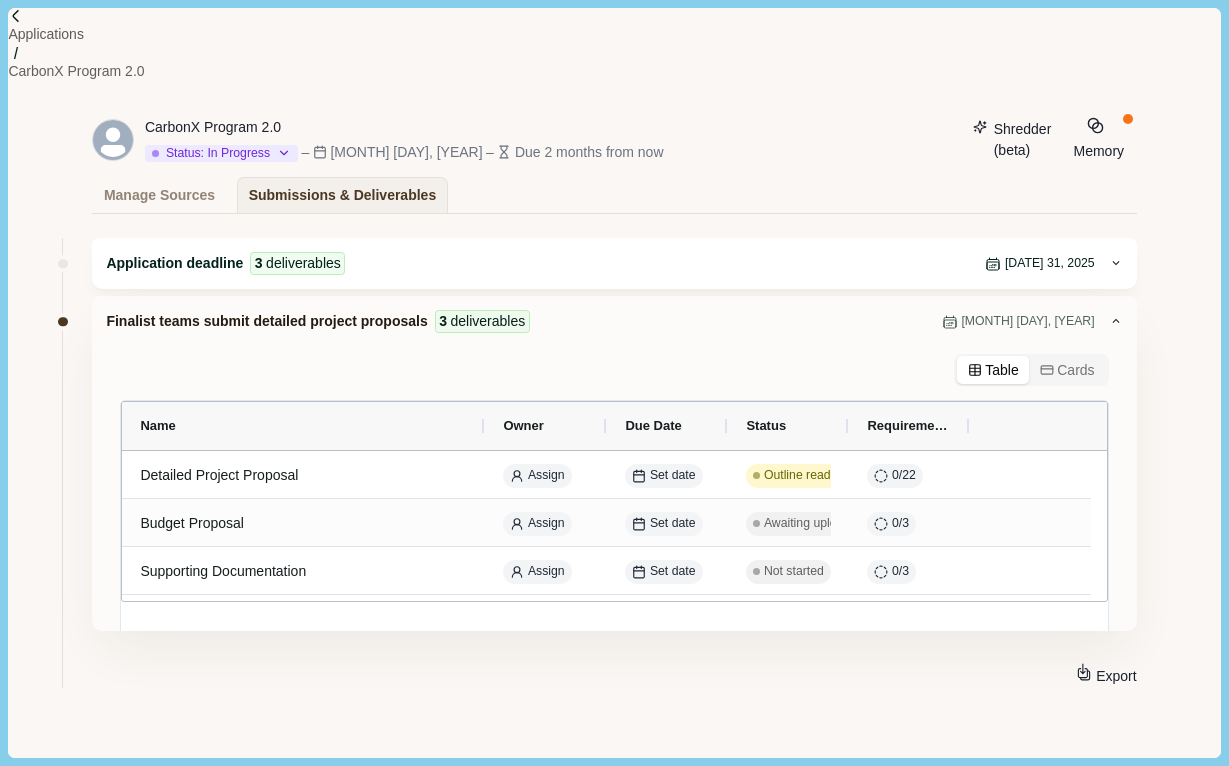 click on "Application deadline 3 deliverables [DATE]" at bounding box center (614, 263) 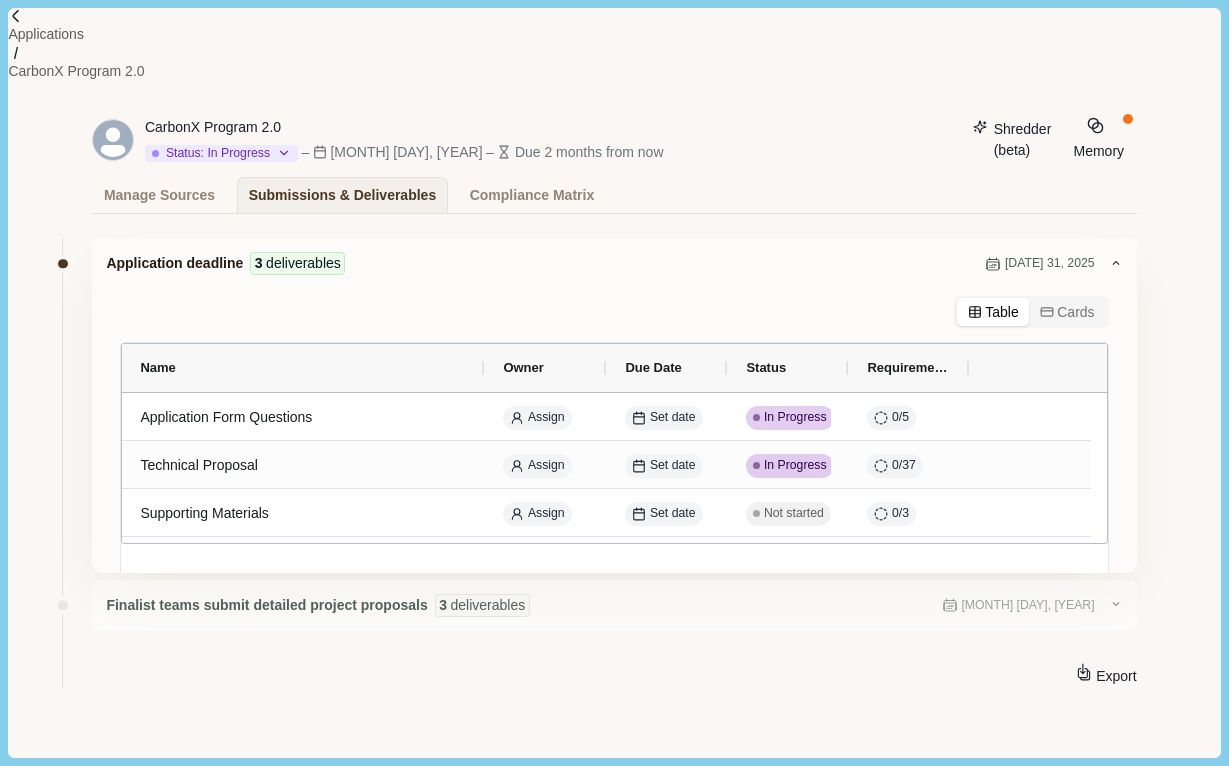 click on "Application deadline 3 deliverables [DATE]" at bounding box center [614, 263] 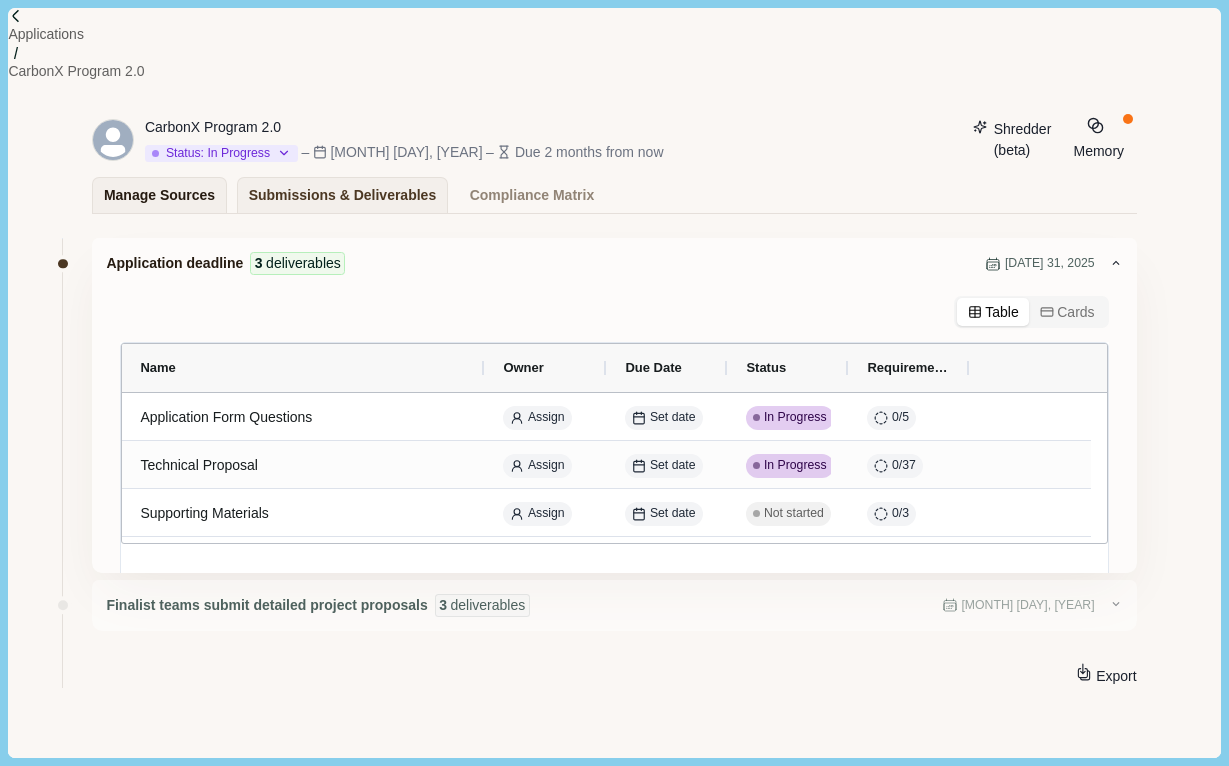 click on "Manage Sources" at bounding box center (159, 195) 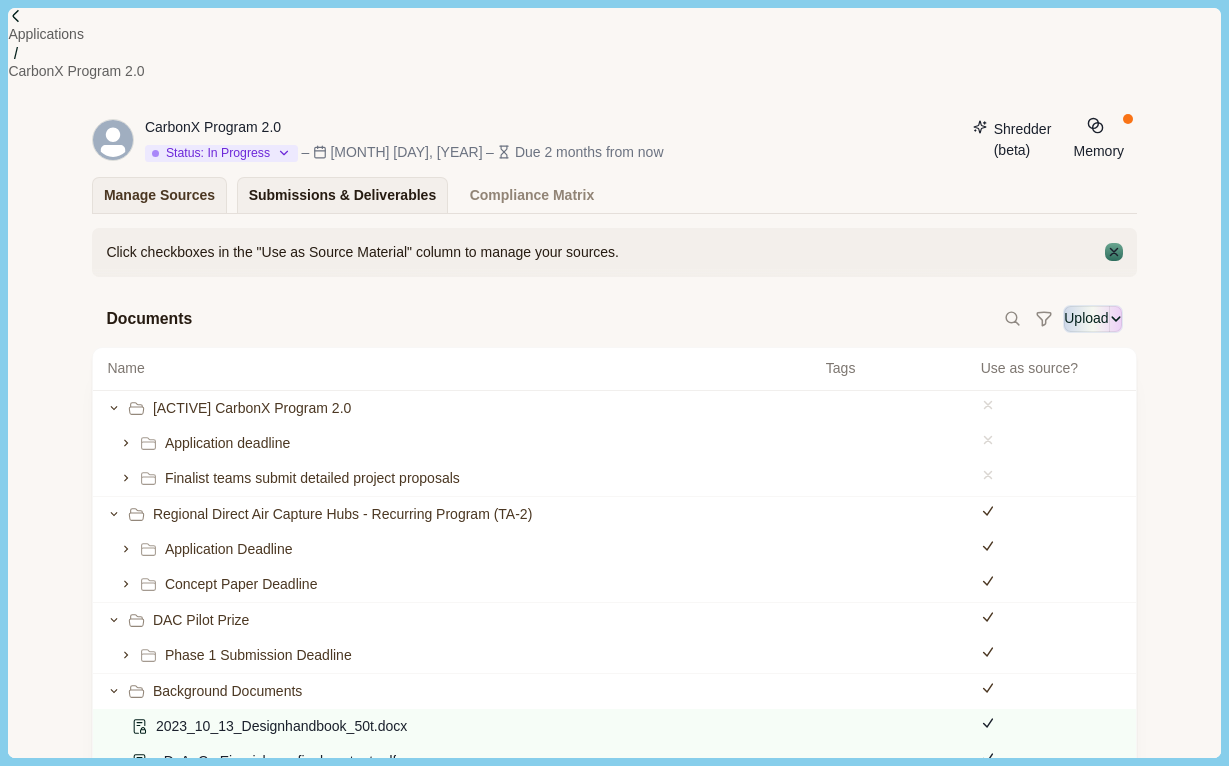 click on "Submissions & Deliverables" at bounding box center [343, 195] 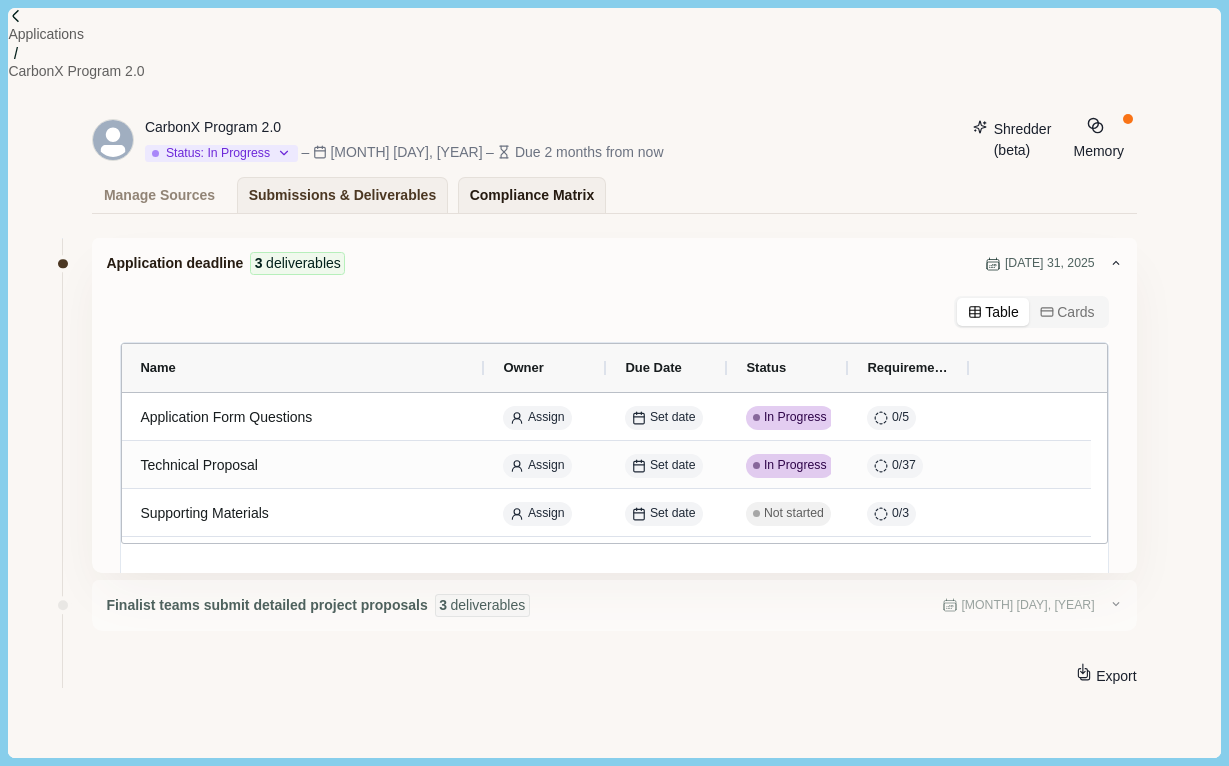 click on "Compliance Matrix" at bounding box center (532, 195) 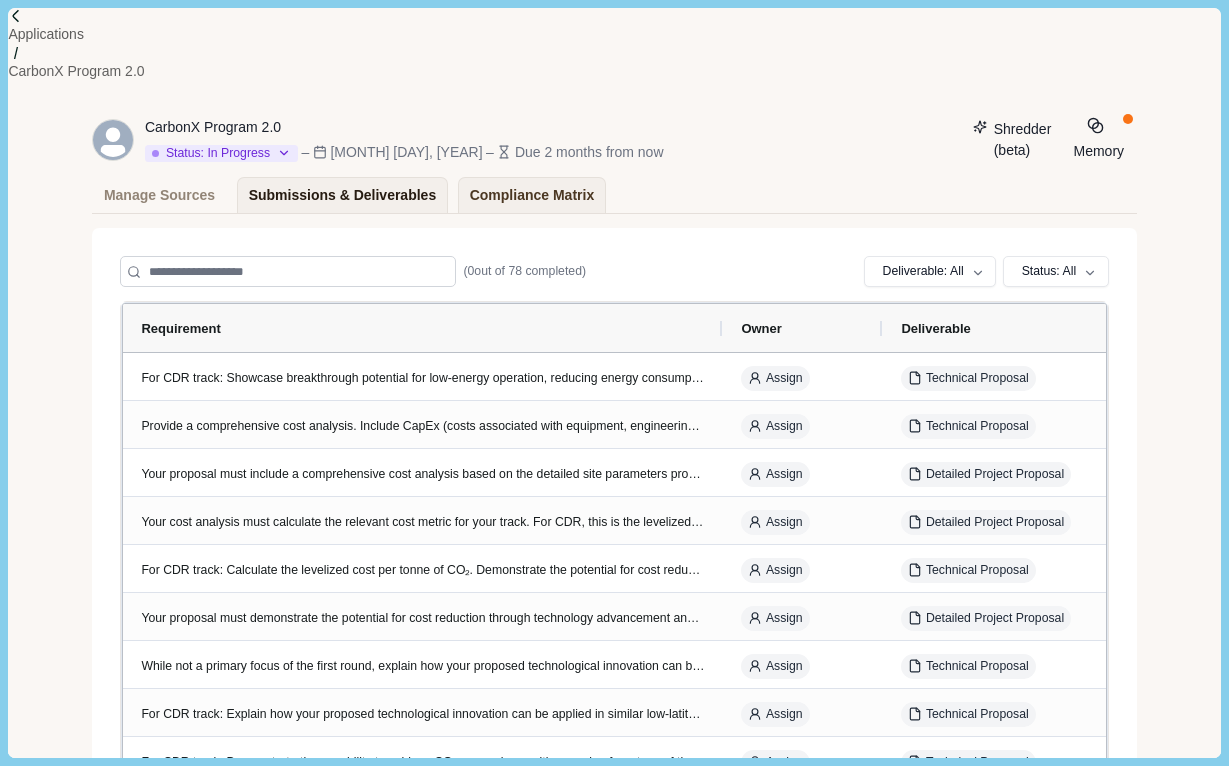 click on "Submissions & Deliverables" at bounding box center [343, 195] 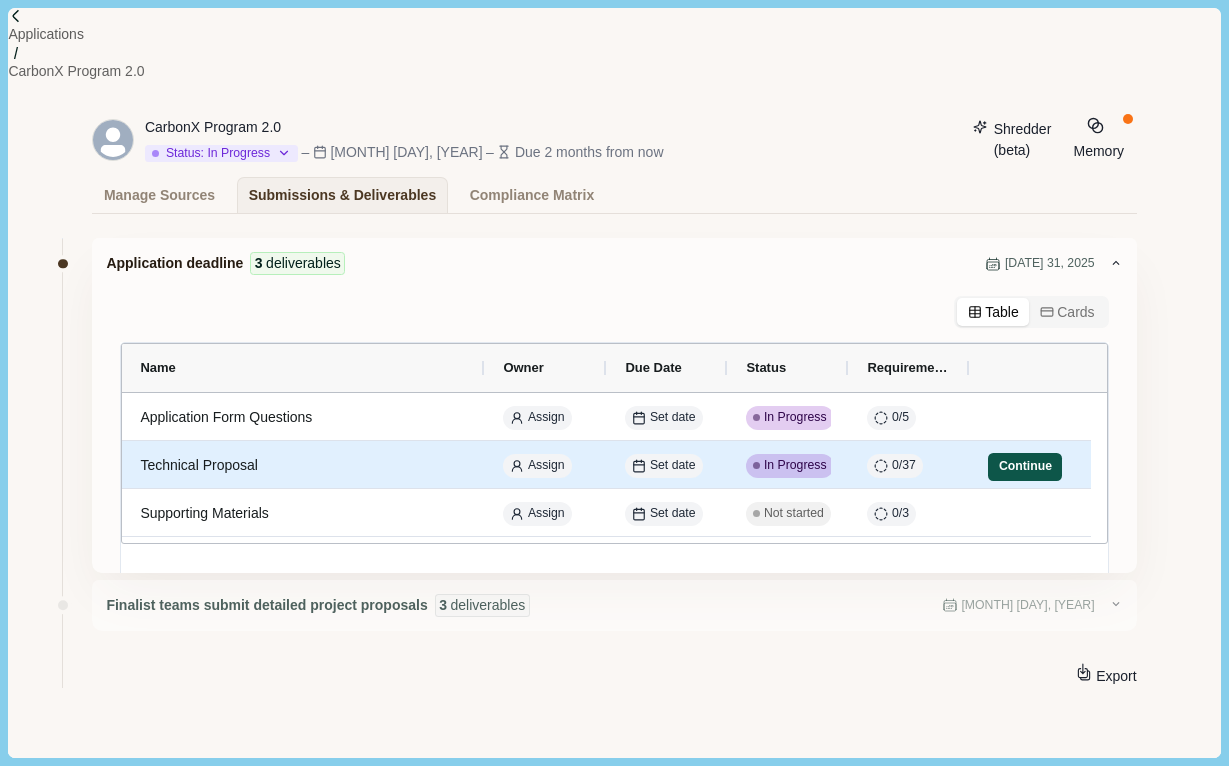 click on "Continue" at bounding box center (1025, 467) 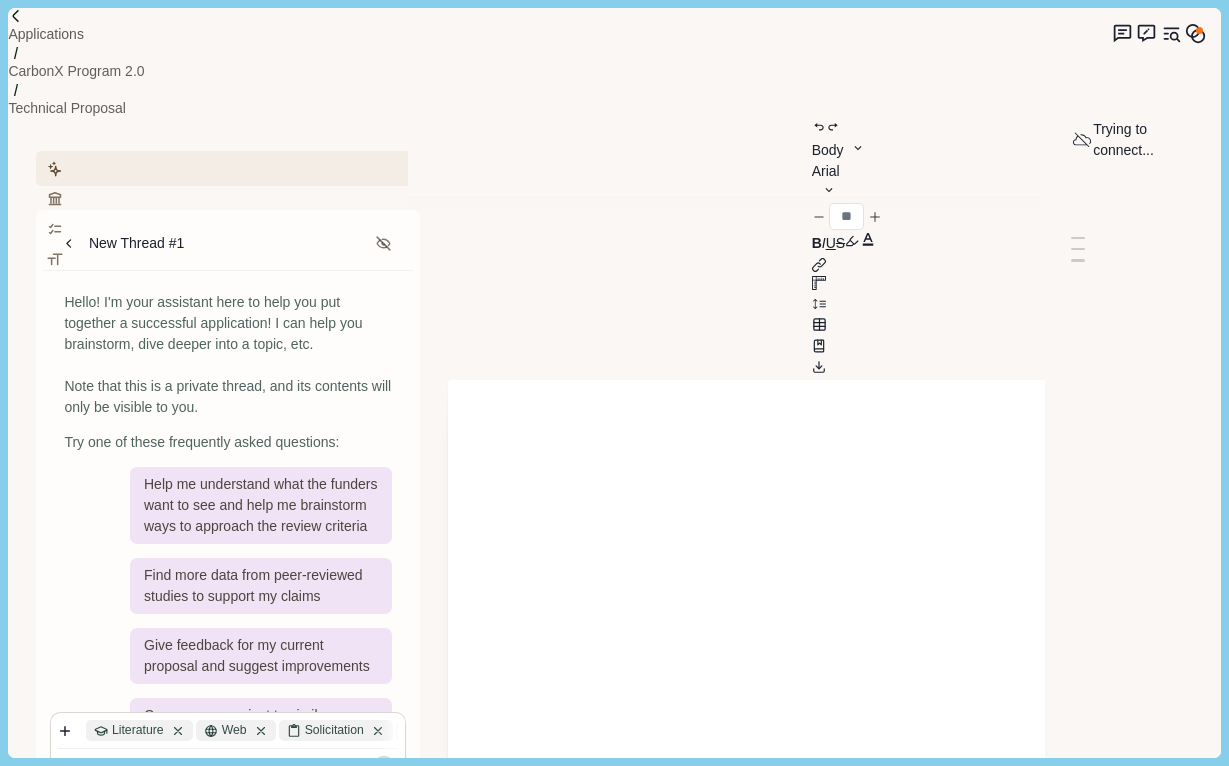 type on "**" 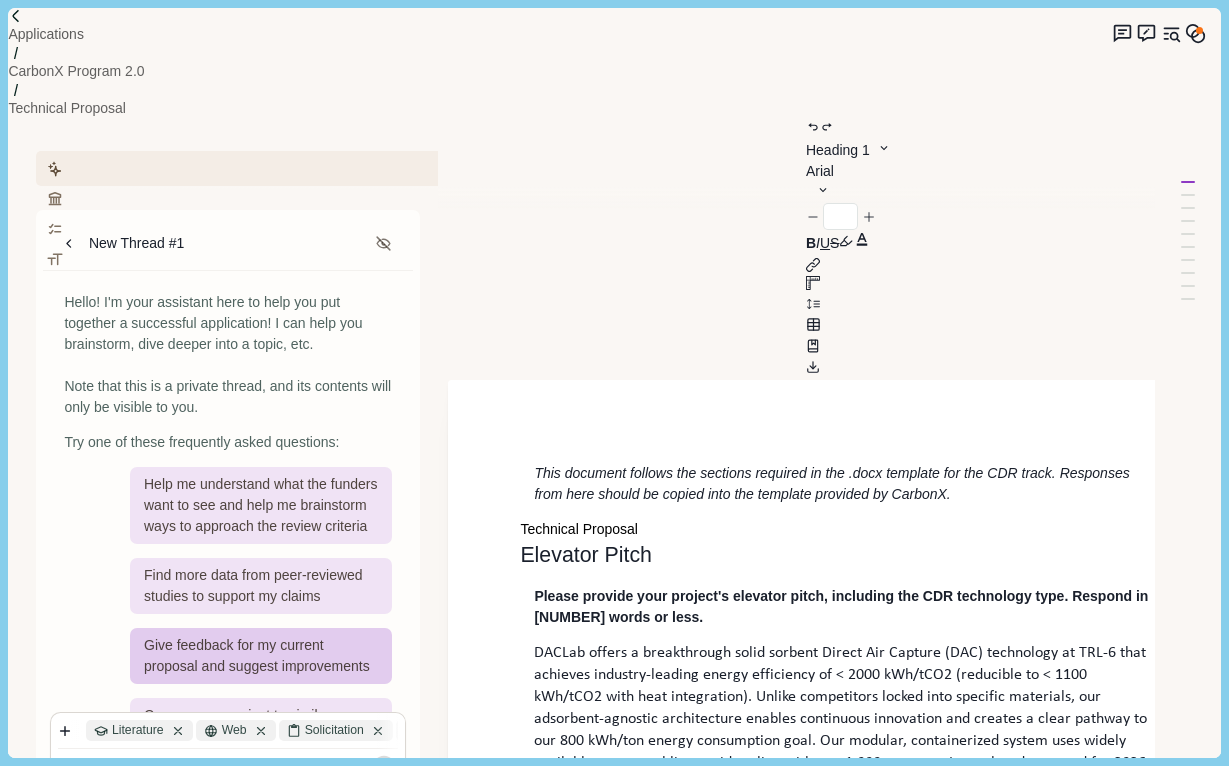scroll, scrollTop: 4, scrollLeft: 0, axis: vertical 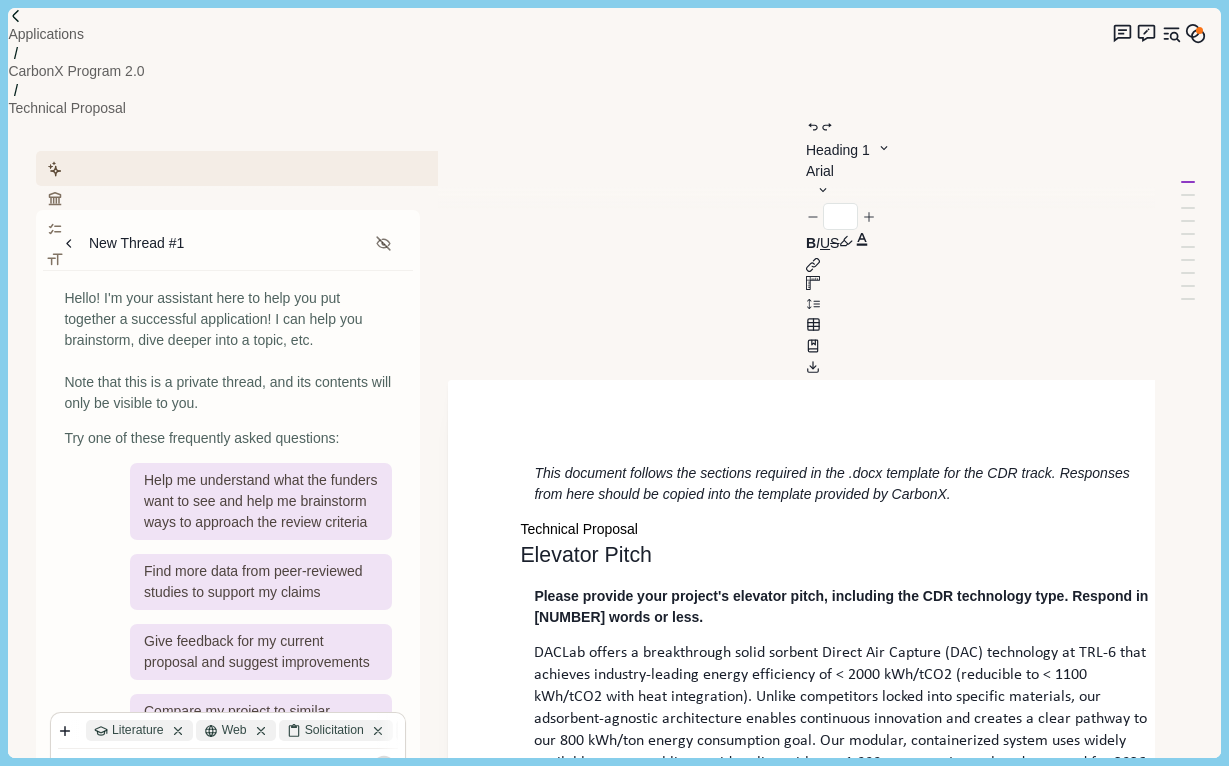 click at bounding box center (241, 768) 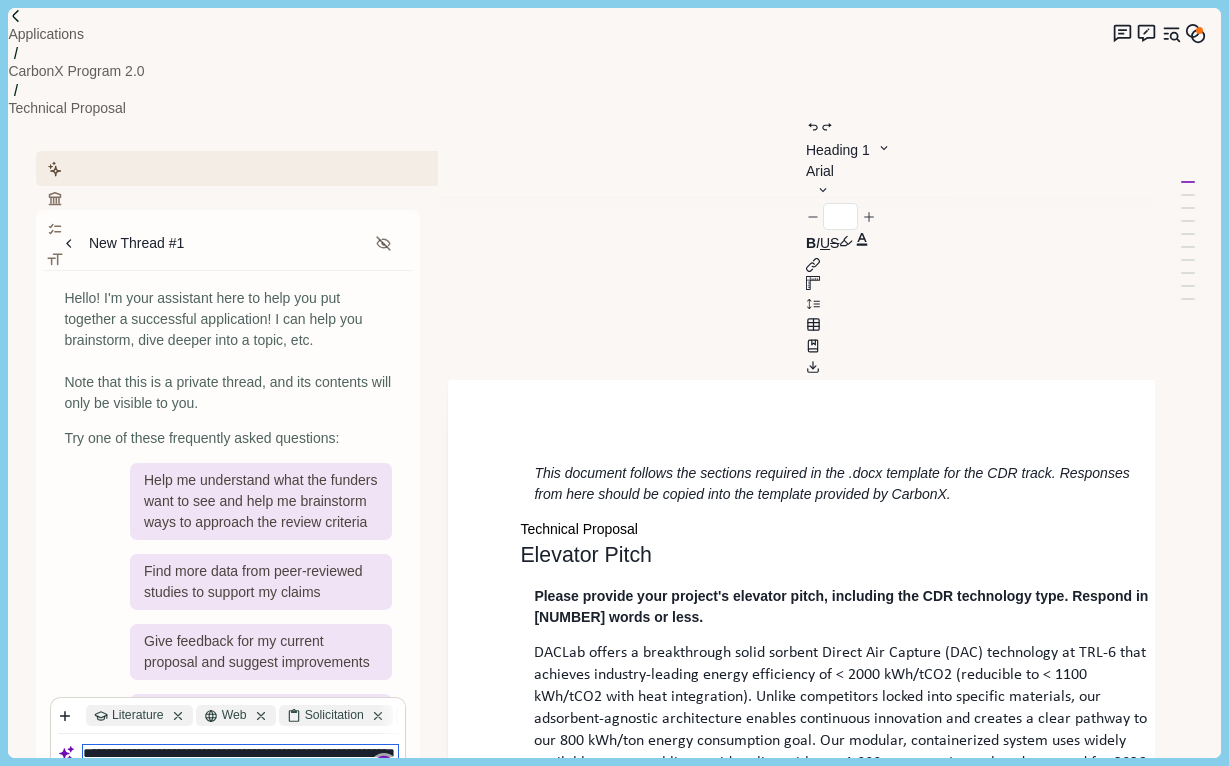 type on "**********" 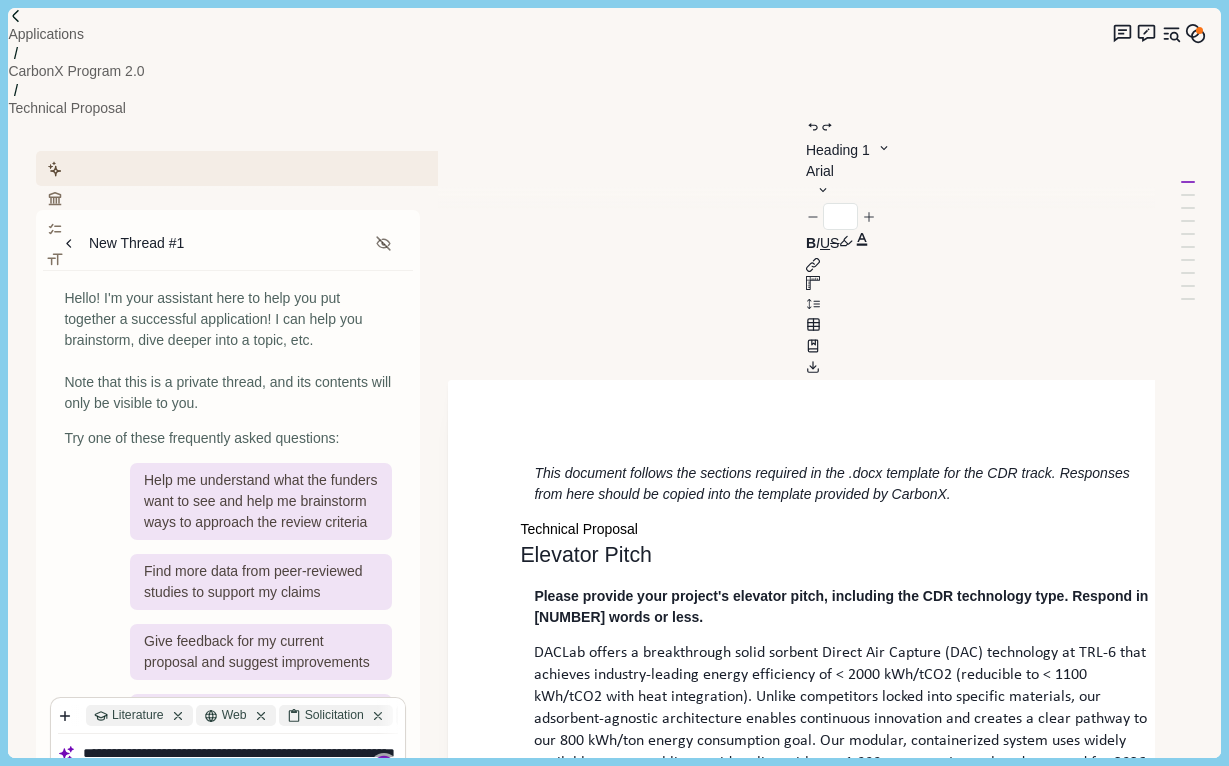 click 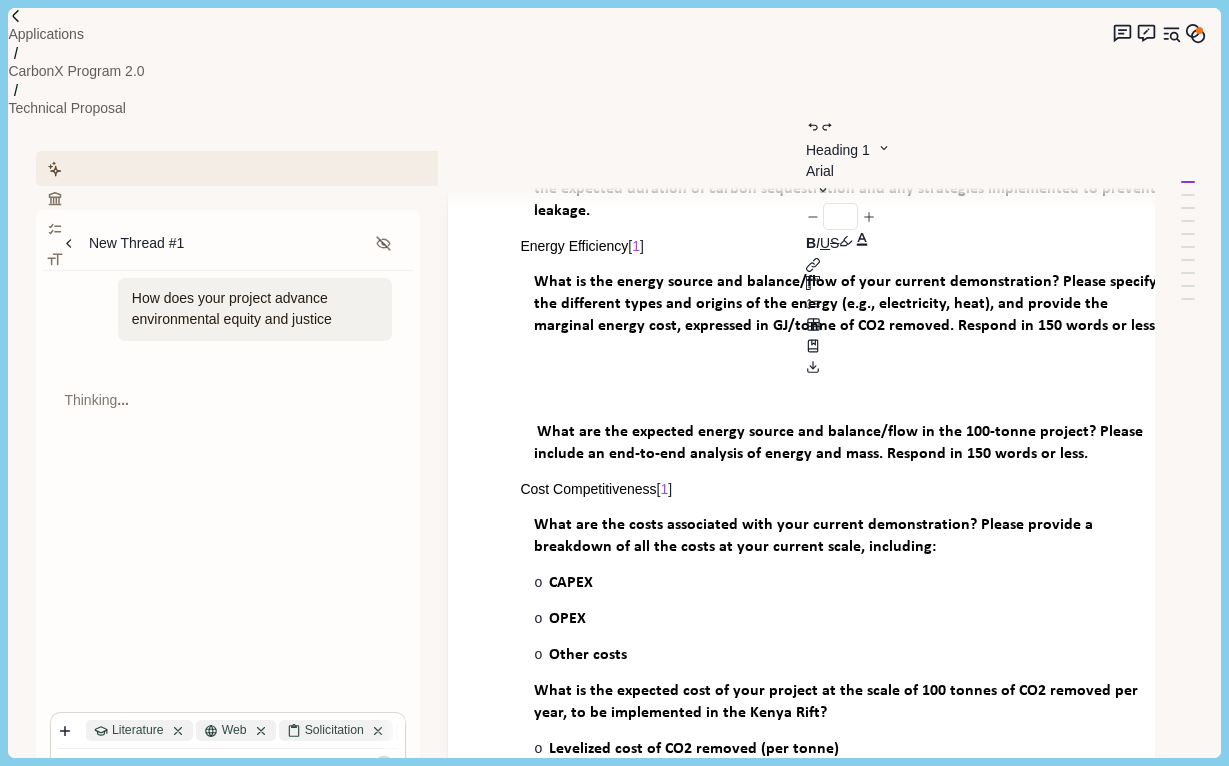 scroll, scrollTop: 2551, scrollLeft: 0, axis: vertical 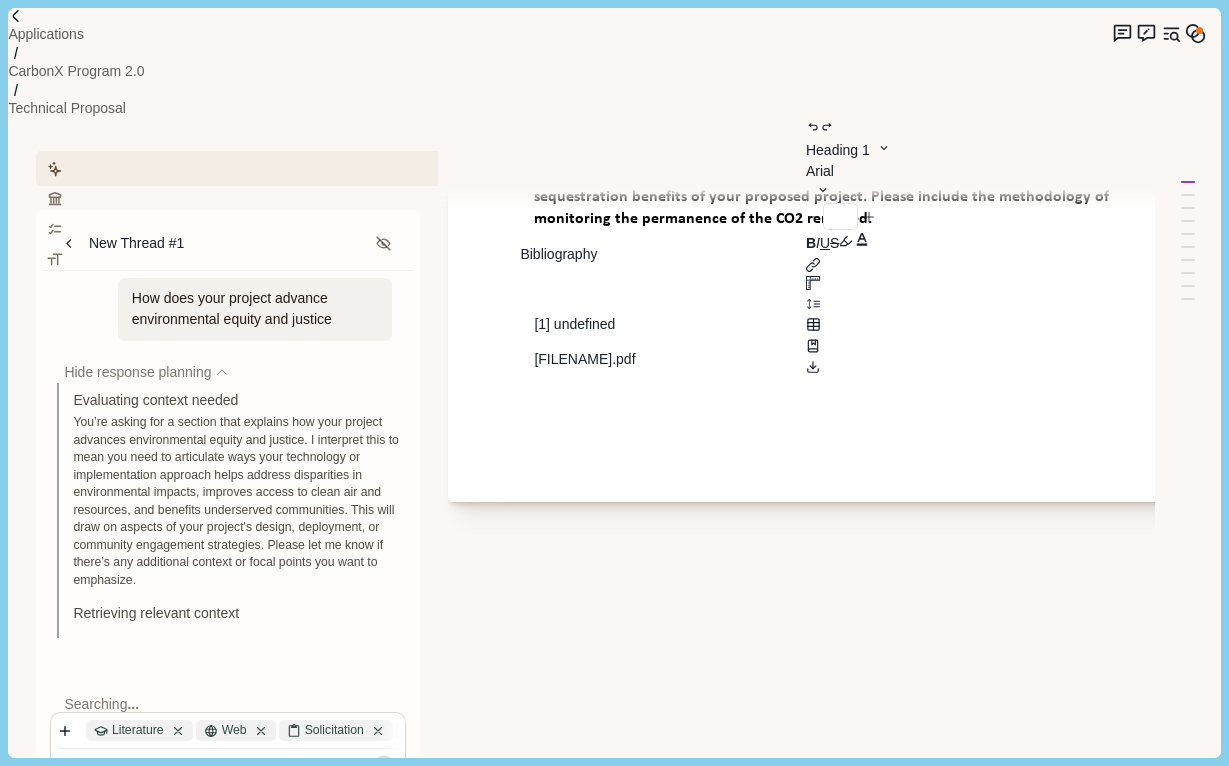 click on "[FILENAME].pdf" at bounding box center [848, 359] 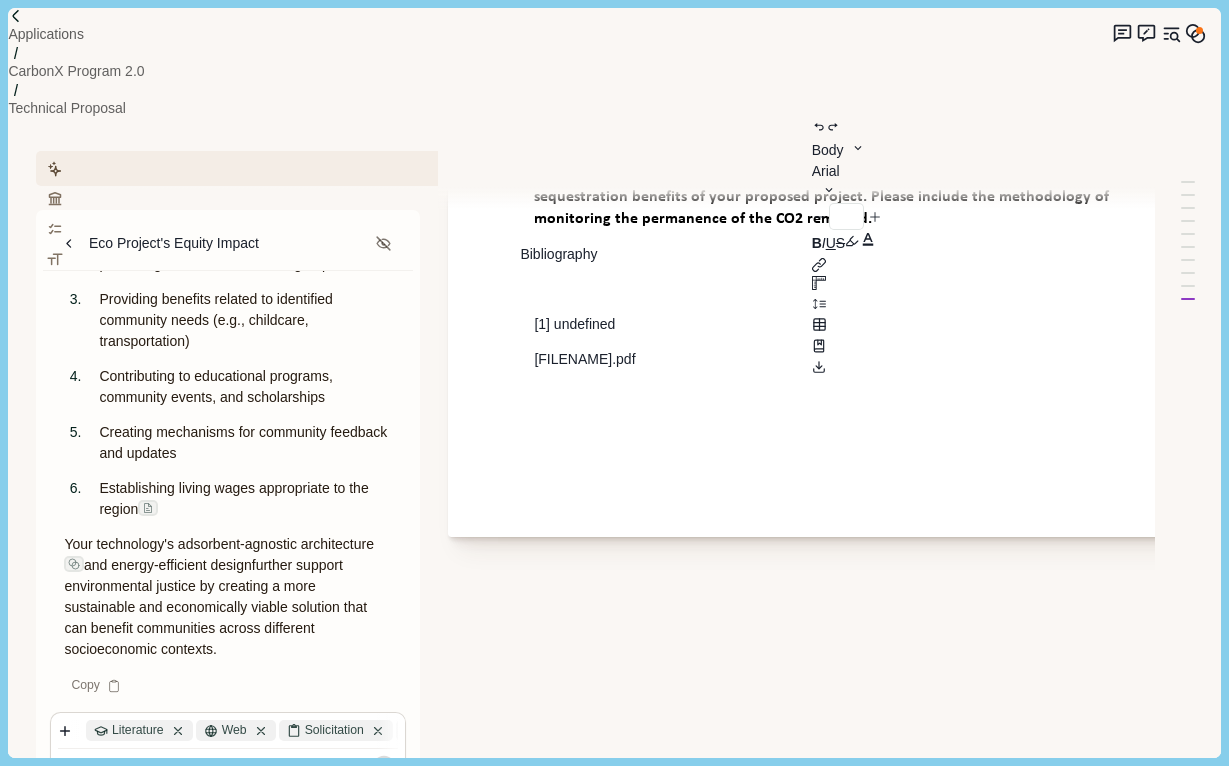 scroll, scrollTop: 1819, scrollLeft: 0, axis: vertical 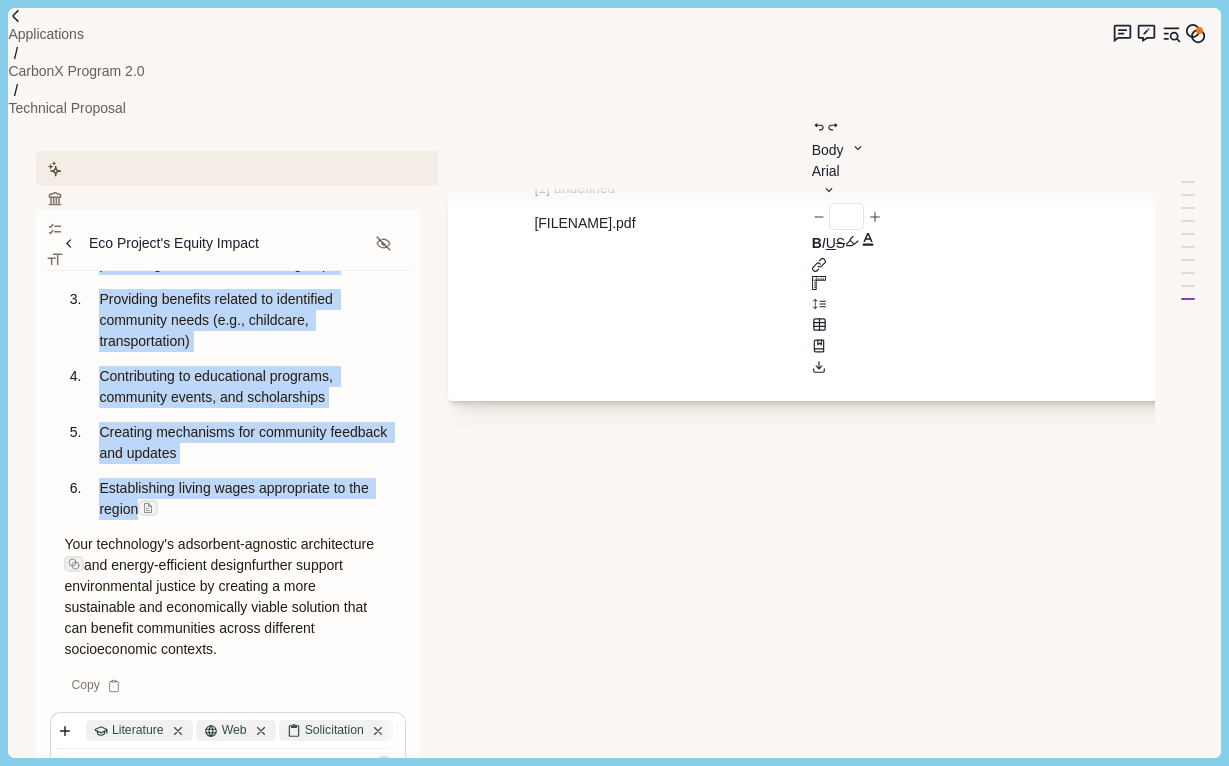drag, startPoint x: 67, startPoint y: 370, endPoint x: 344, endPoint y: 611, distance: 367.16483 